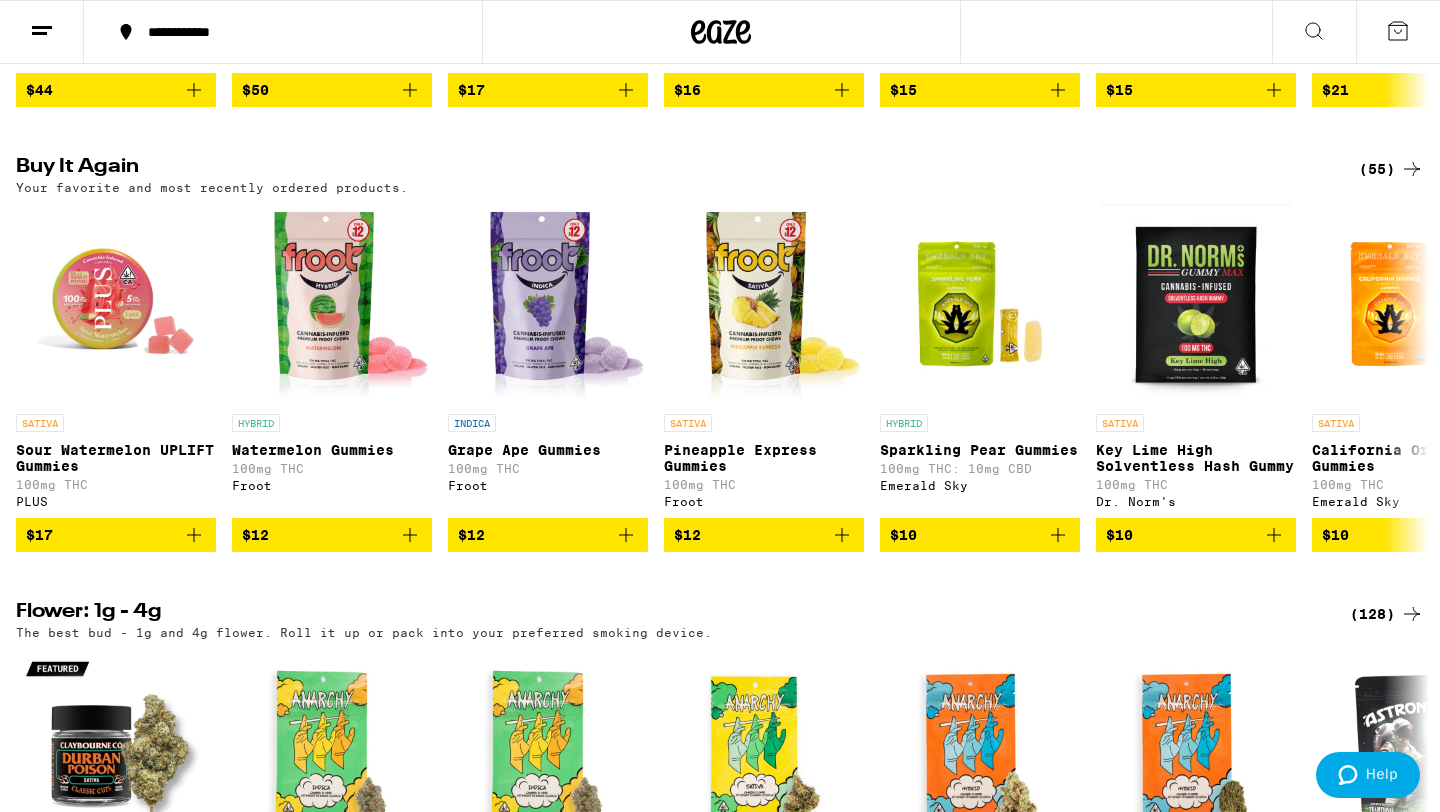 scroll, scrollTop: 1041, scrollLeft: 0, axis: vertical 